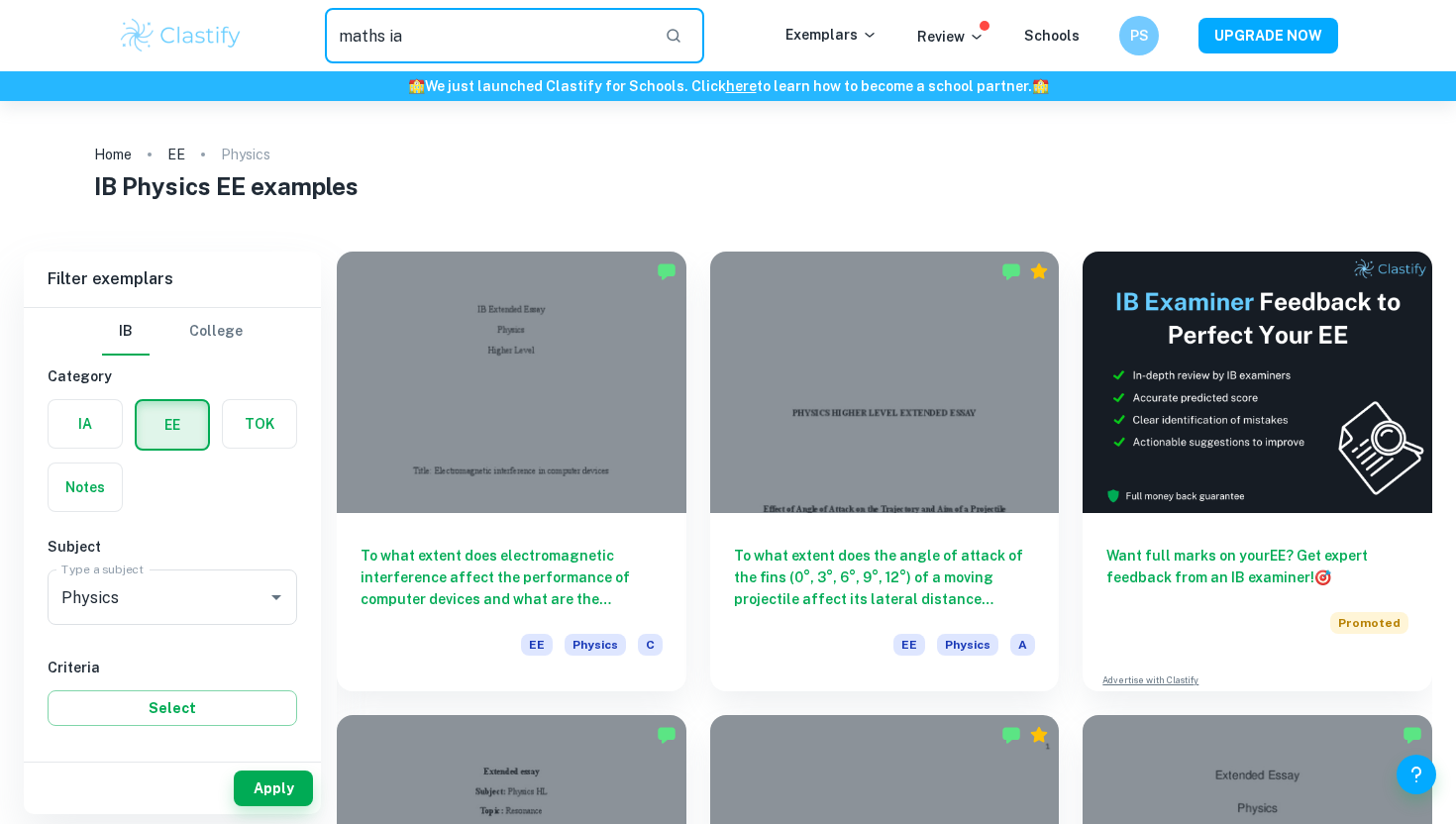 scroll, scrollTop: 0, scrollLeft: 0, axis: both 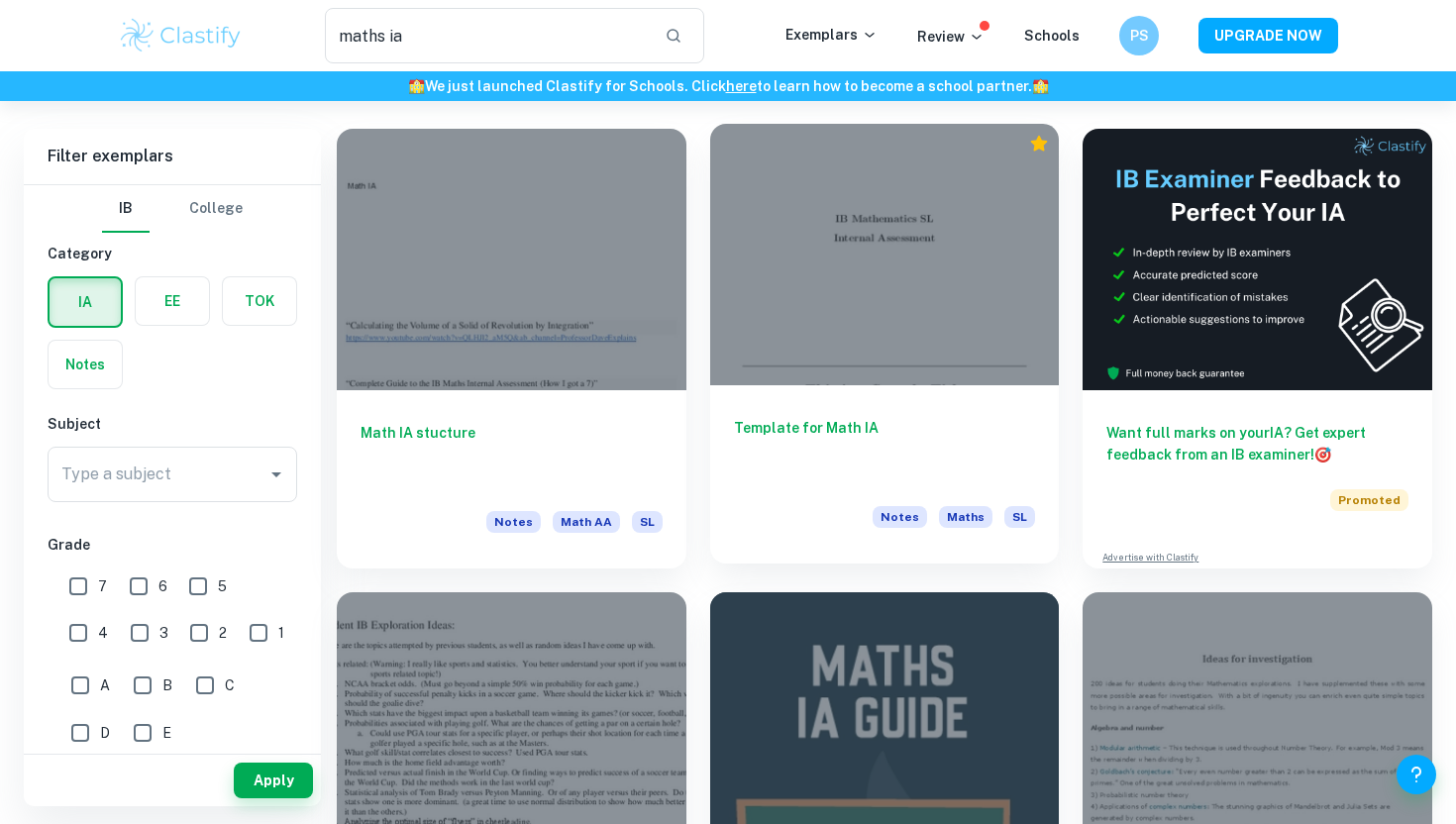click at bounding box center [884, 255] 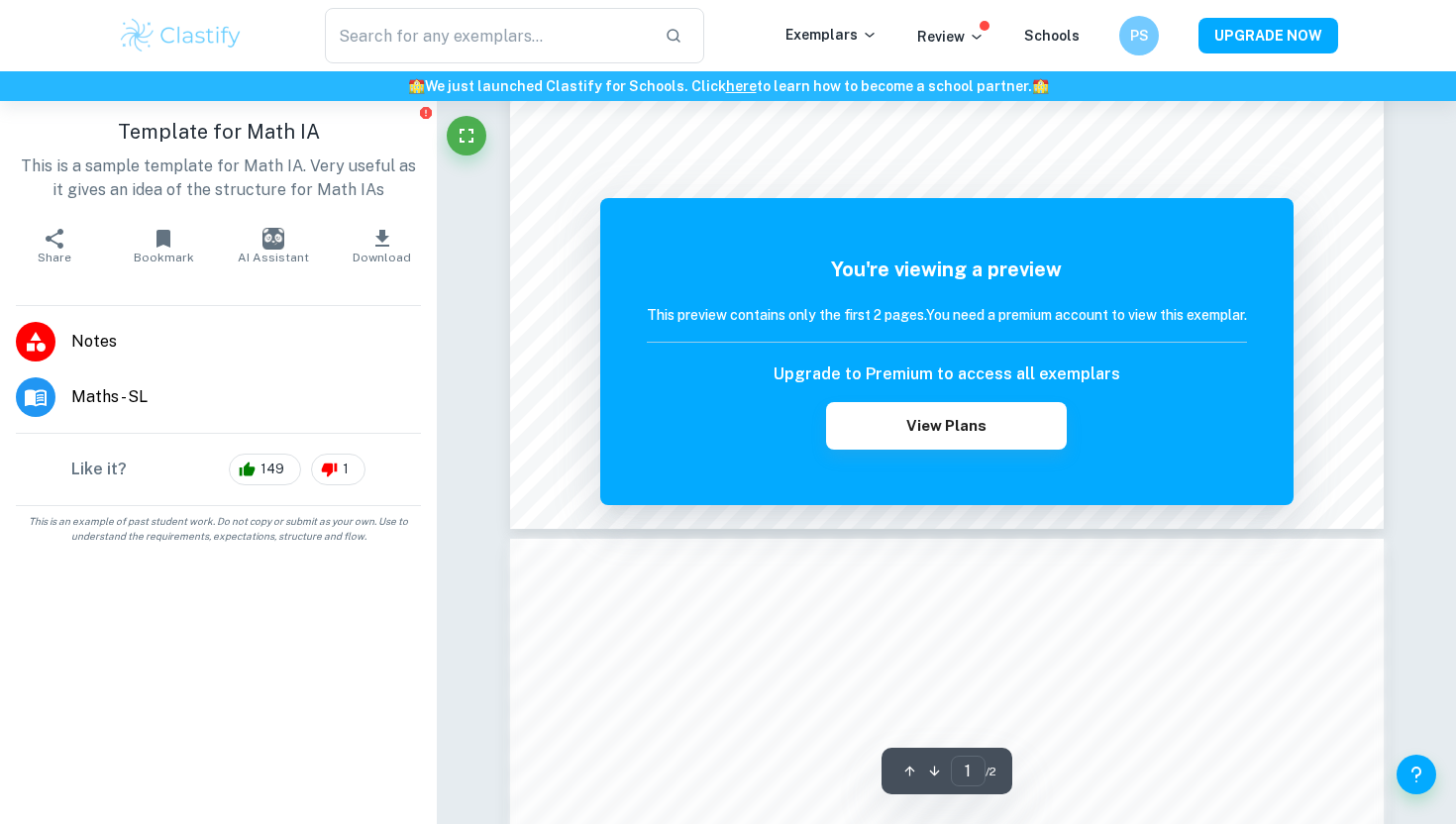 scroll, scrollTop: 380, scrollLeft: 0, axis: vertical 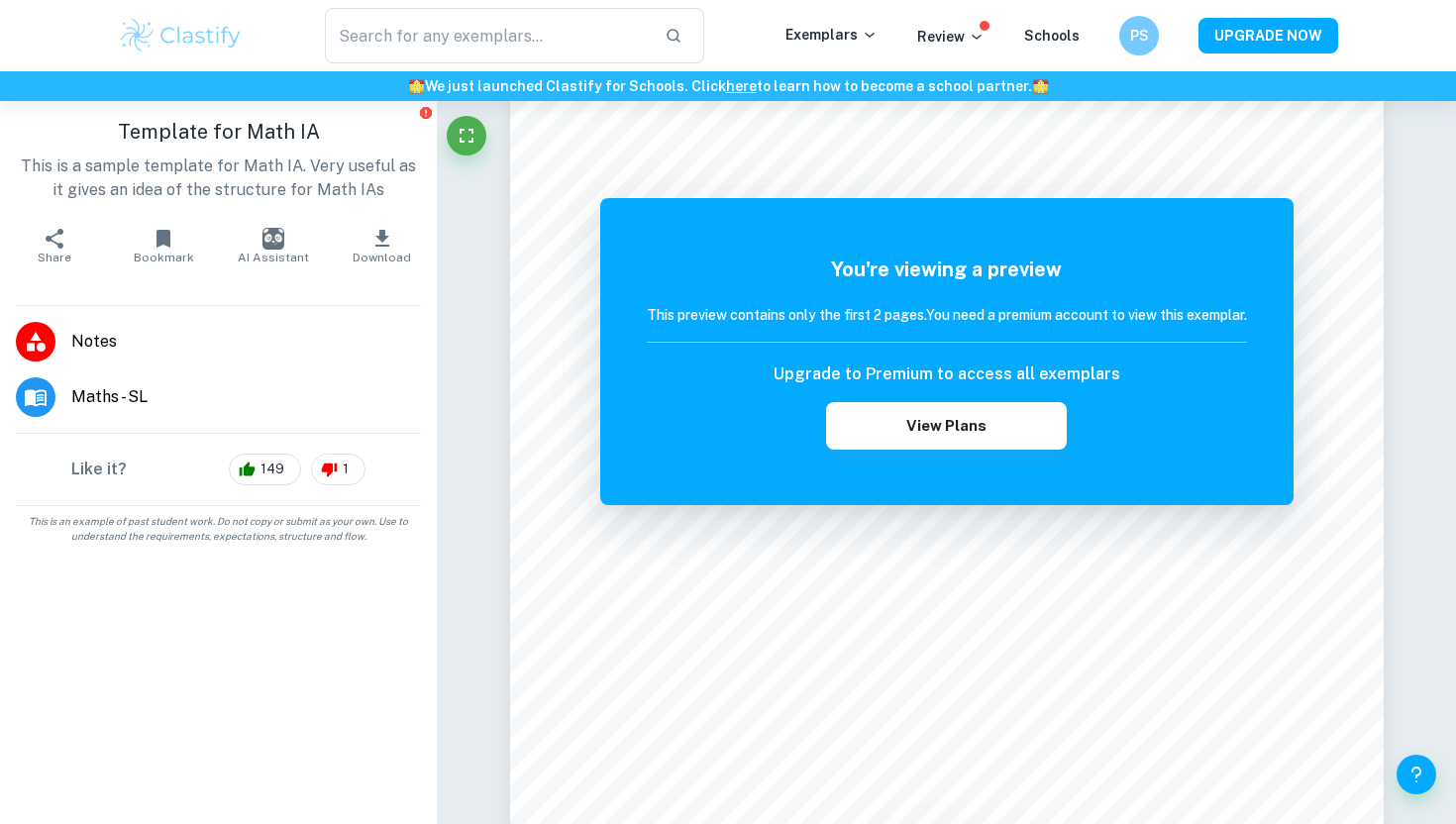 type on "maths ia" 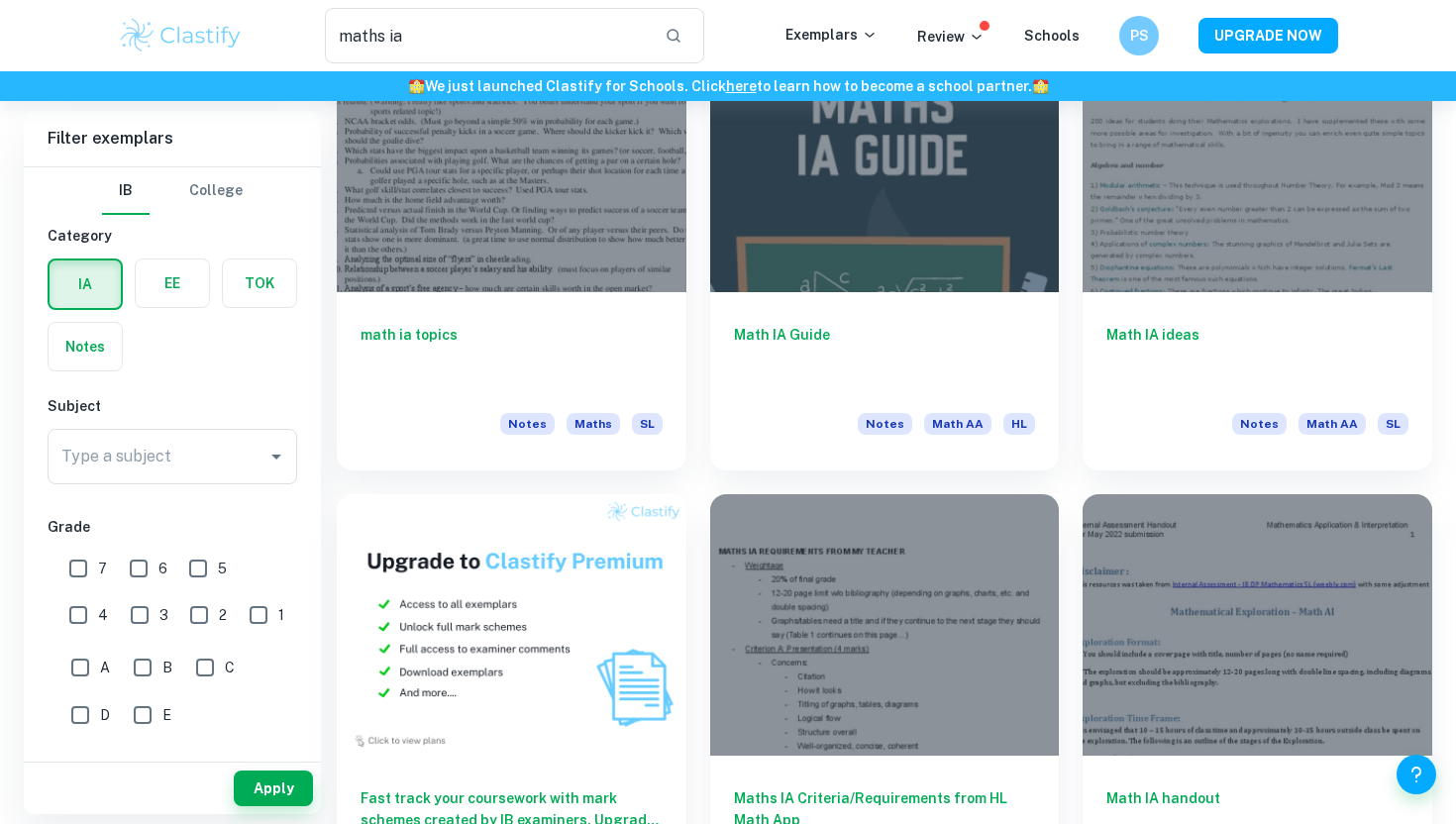 scroll, scrollTop: 667, scrollLeft: 0, axis: vertical 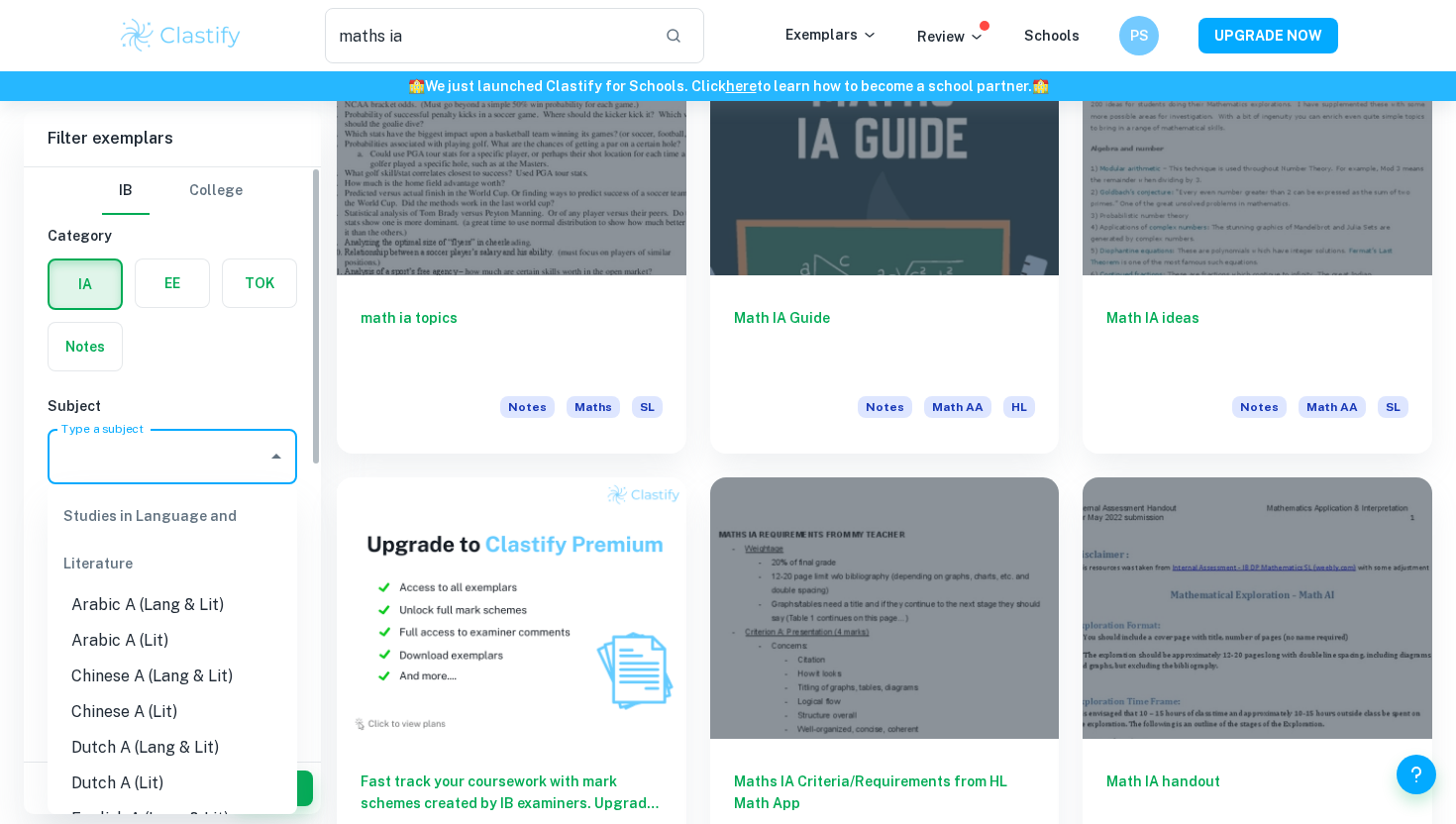 click on "Type a subject" at bounding box center [157, 457] 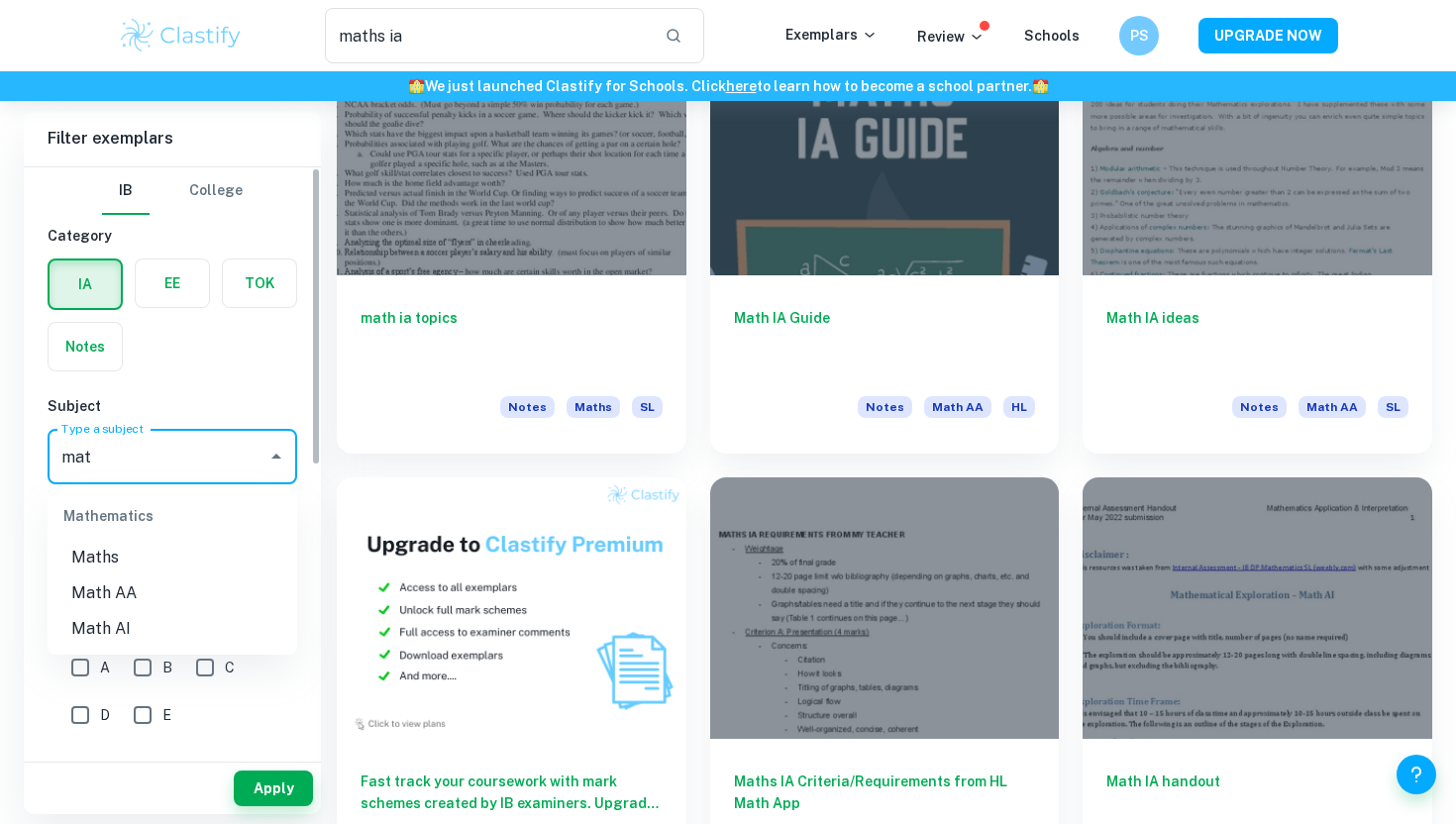 scroll, scrollTop: 0, scrollLeft: 0, axis: both 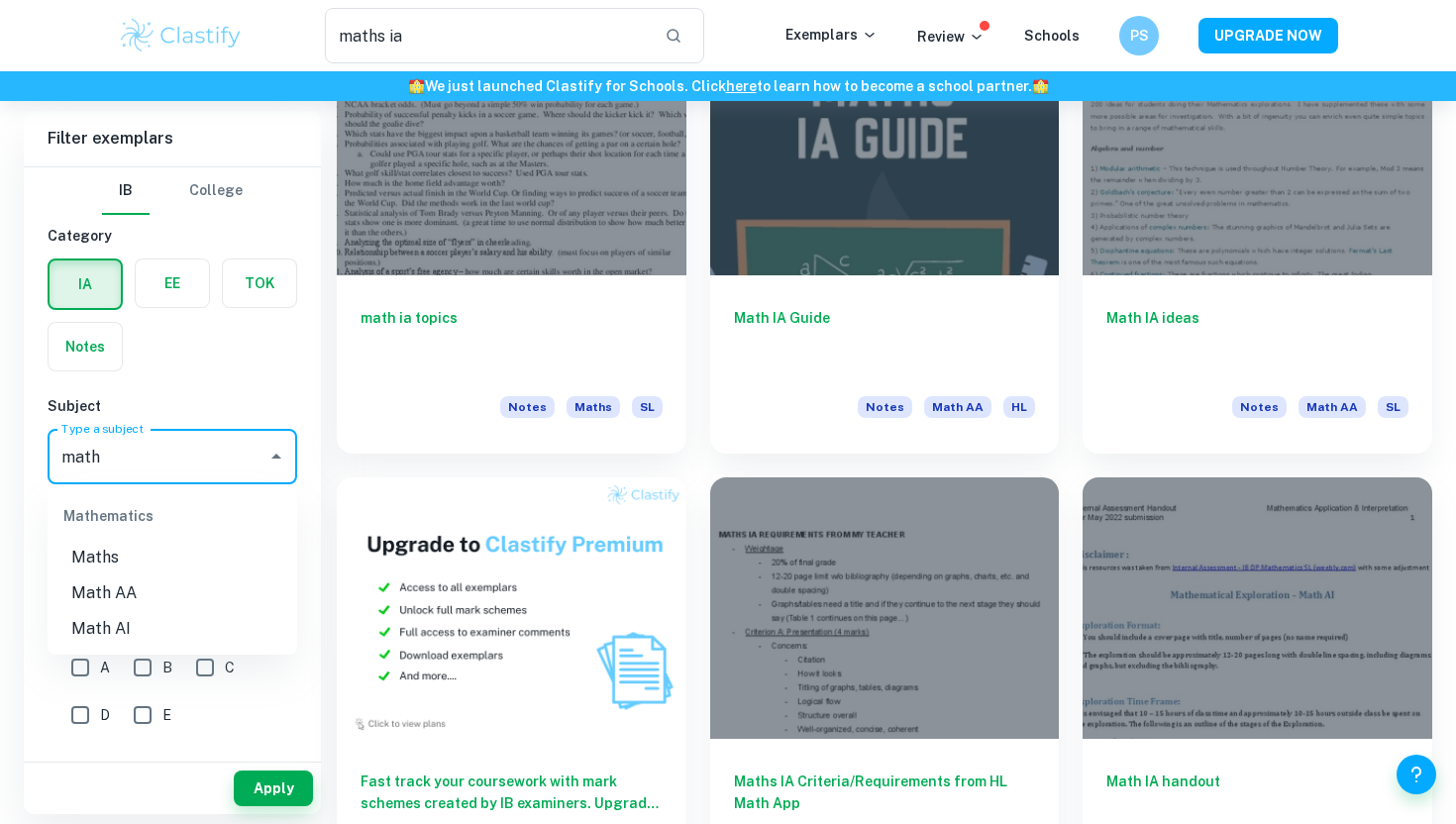 click on "Math AA" at bounding box center (172, 593) 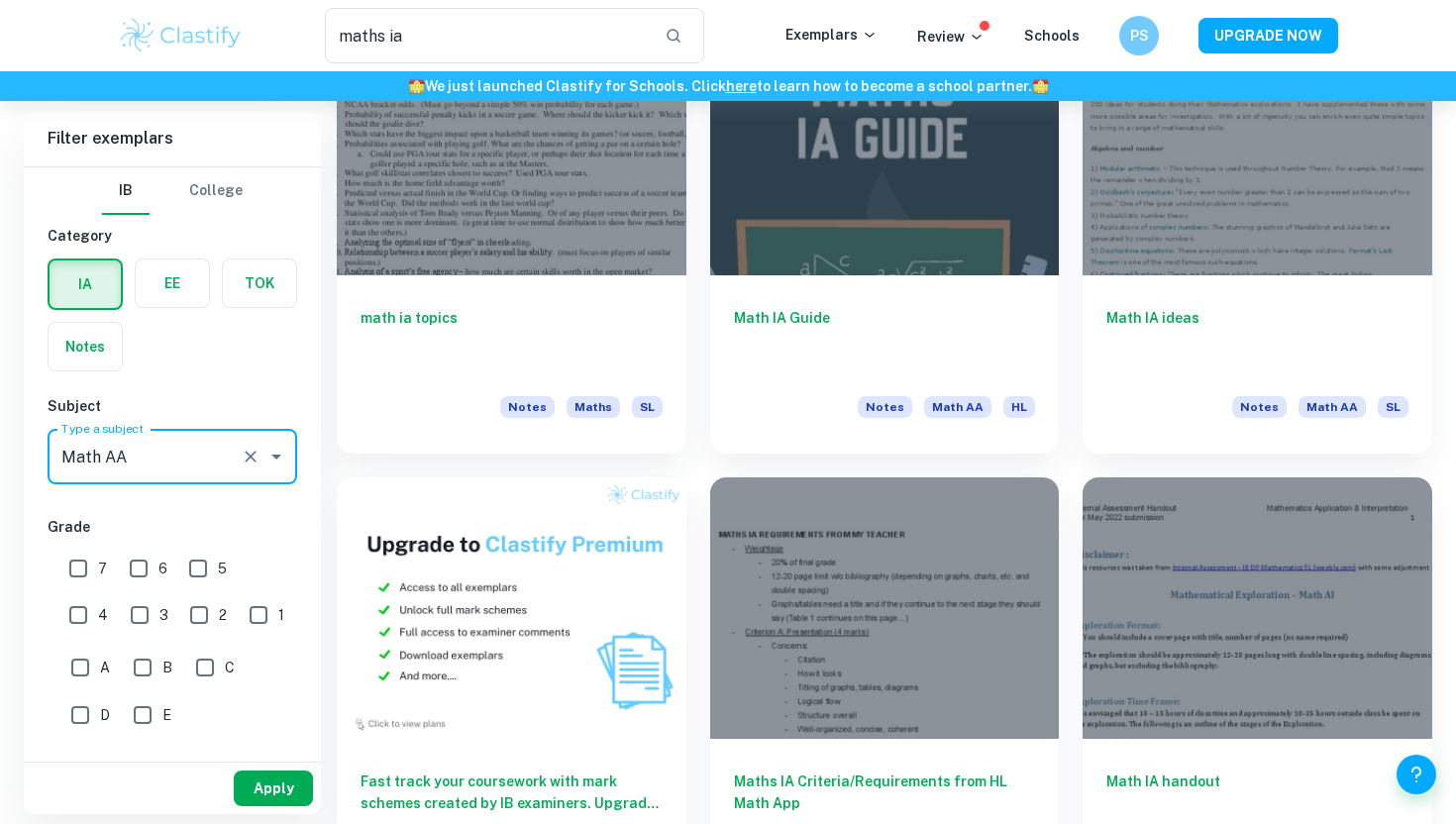 type on "Math AA" 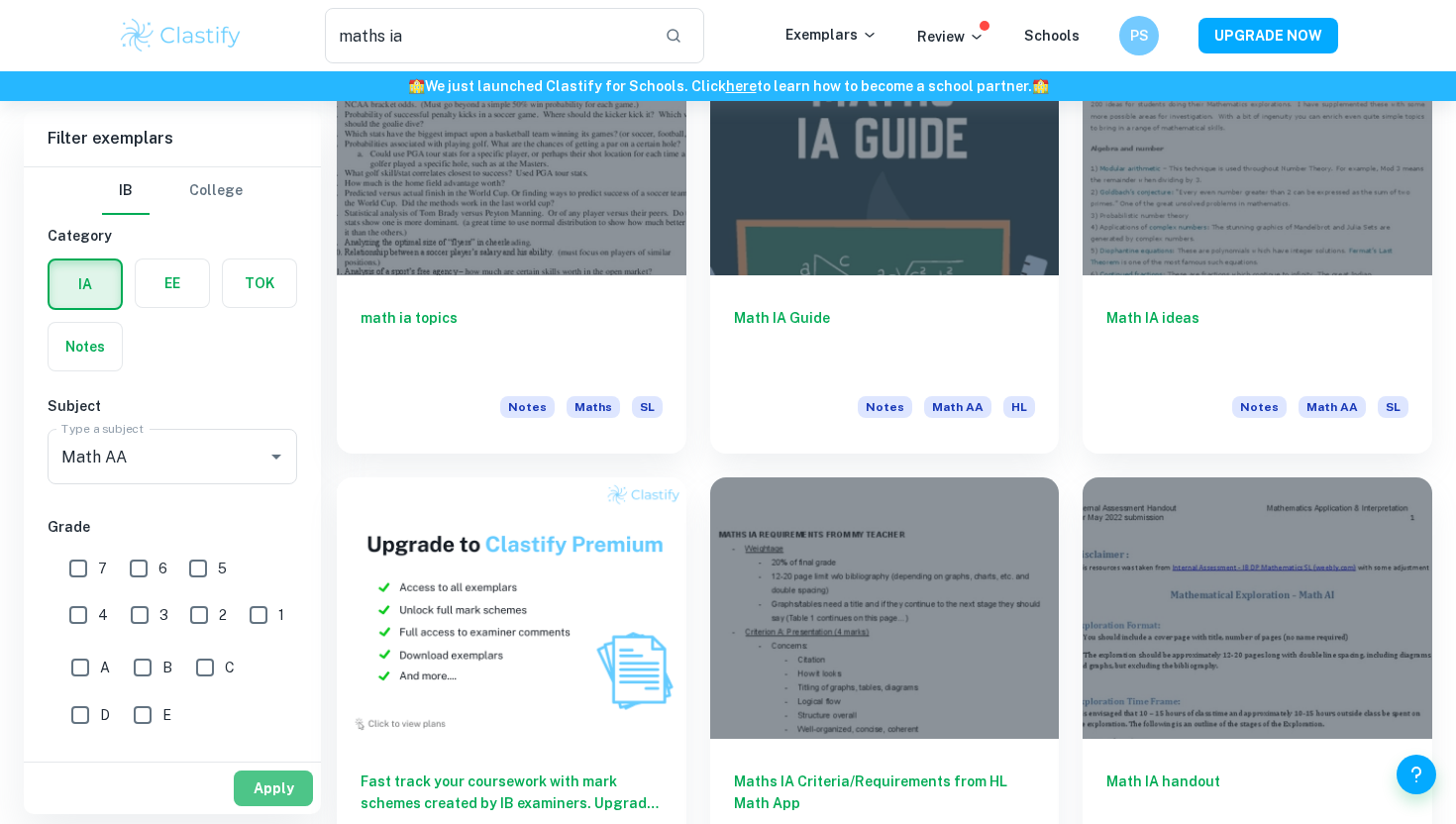 click on "Apply" at bounding box center (273, 788) 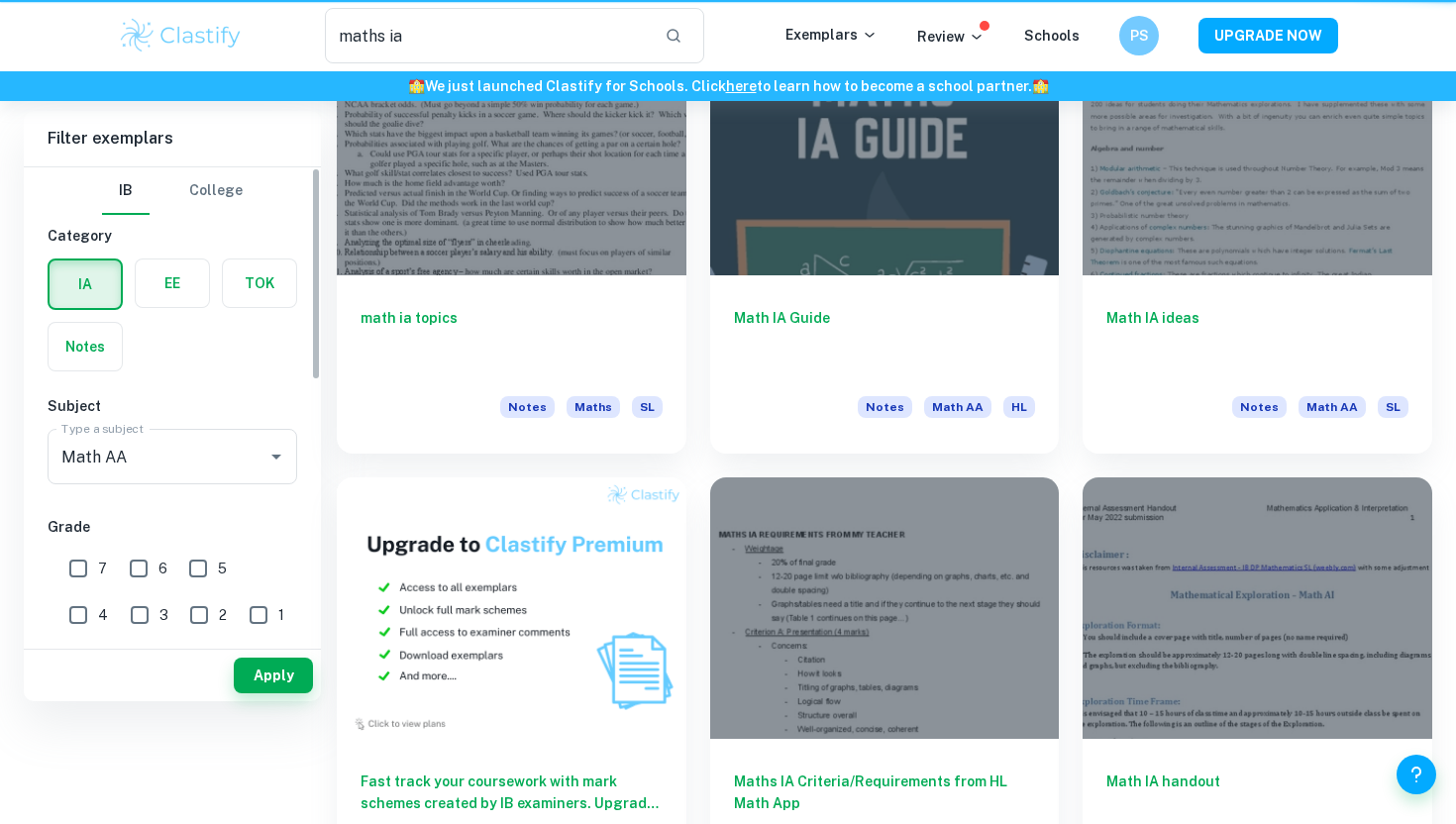 scroll, scrollTop: 0, scrollLeft: 0, axis: both 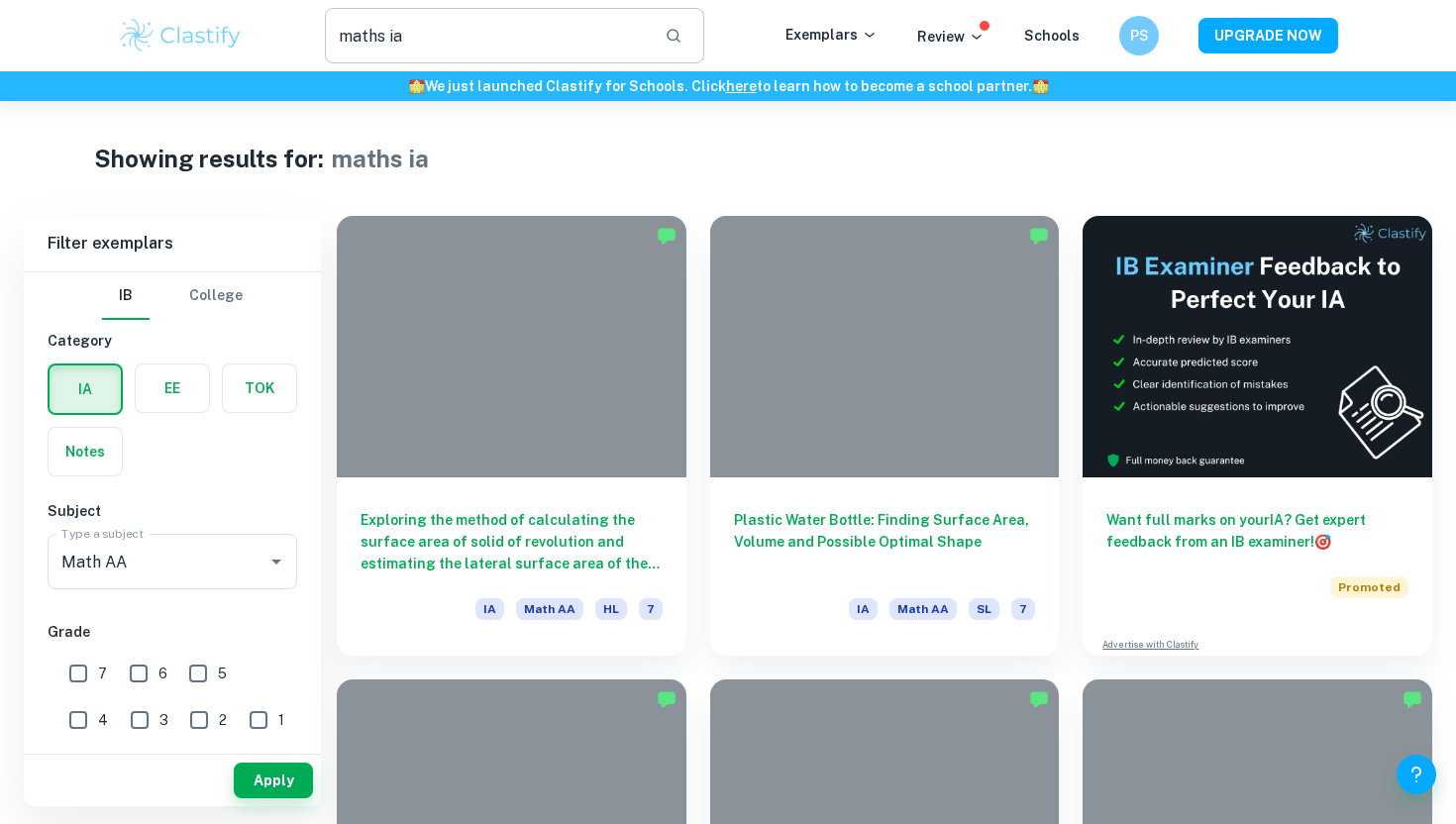 click on "maths ia" at bounding box center (486, 36) 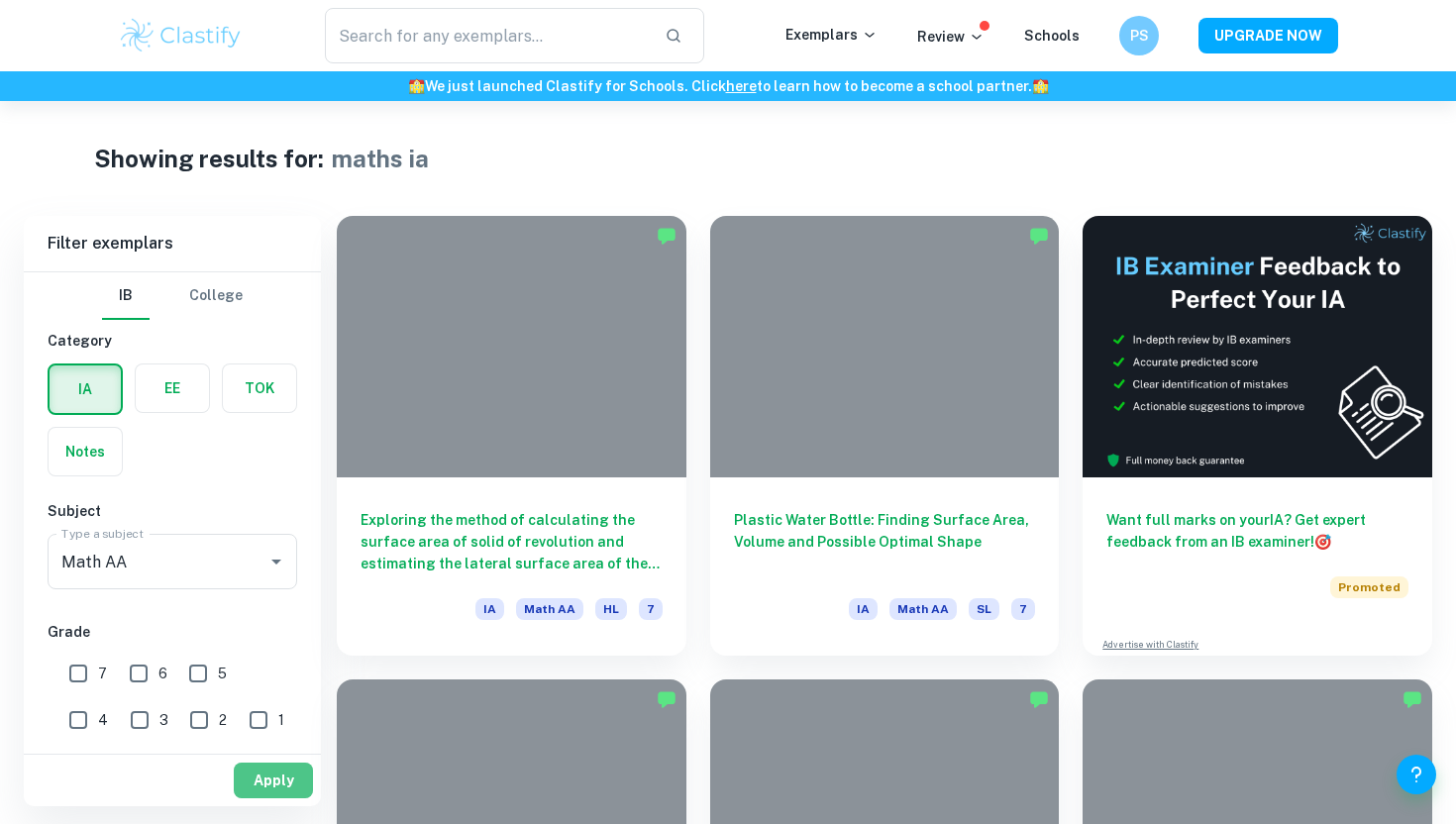 click on "Apply" at bounding box center (273, 780) 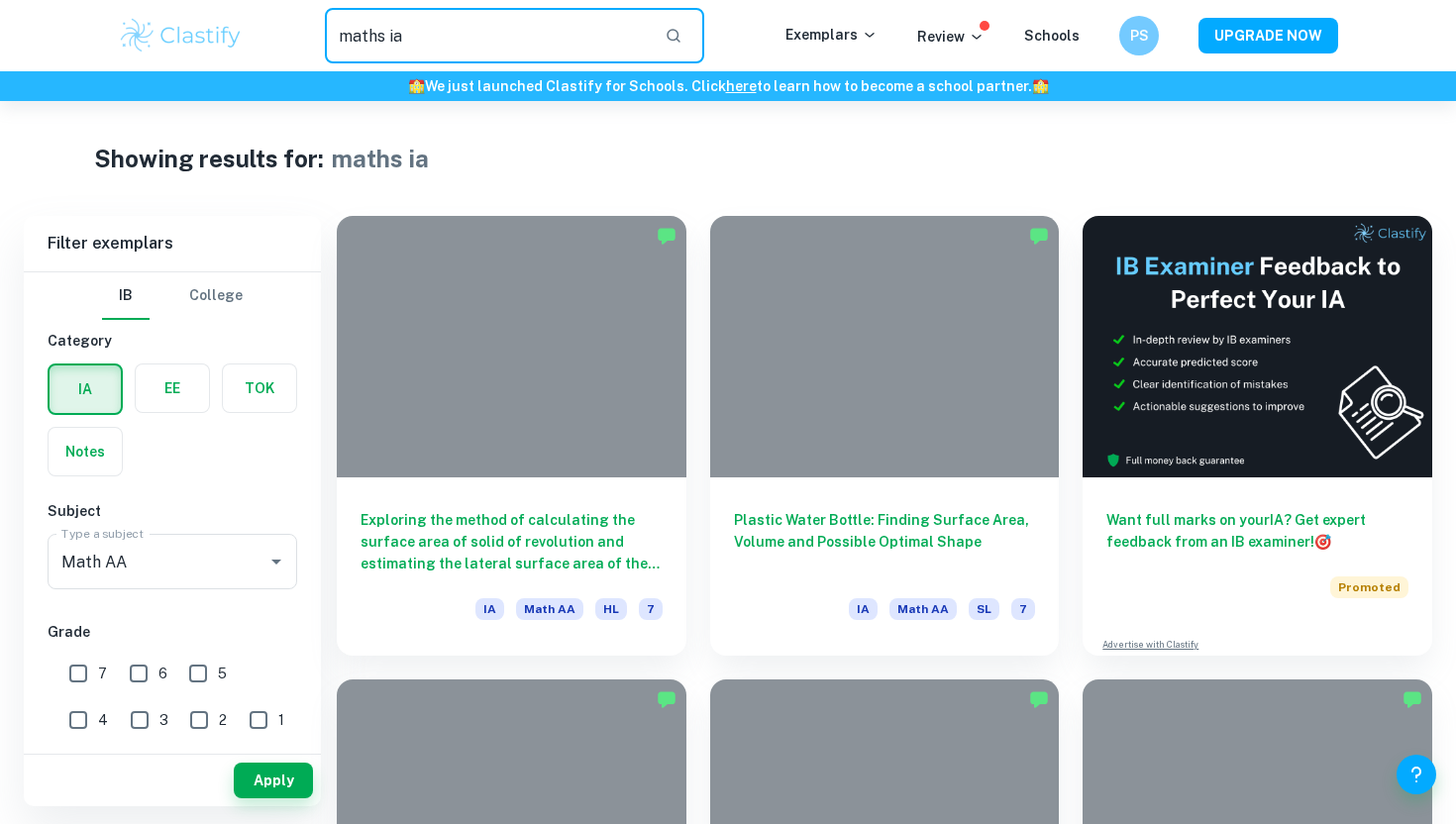 drag, startPoint x: 436, startPoint y: 30, endPoint x: 292, endPoint y: 30, distance: 144 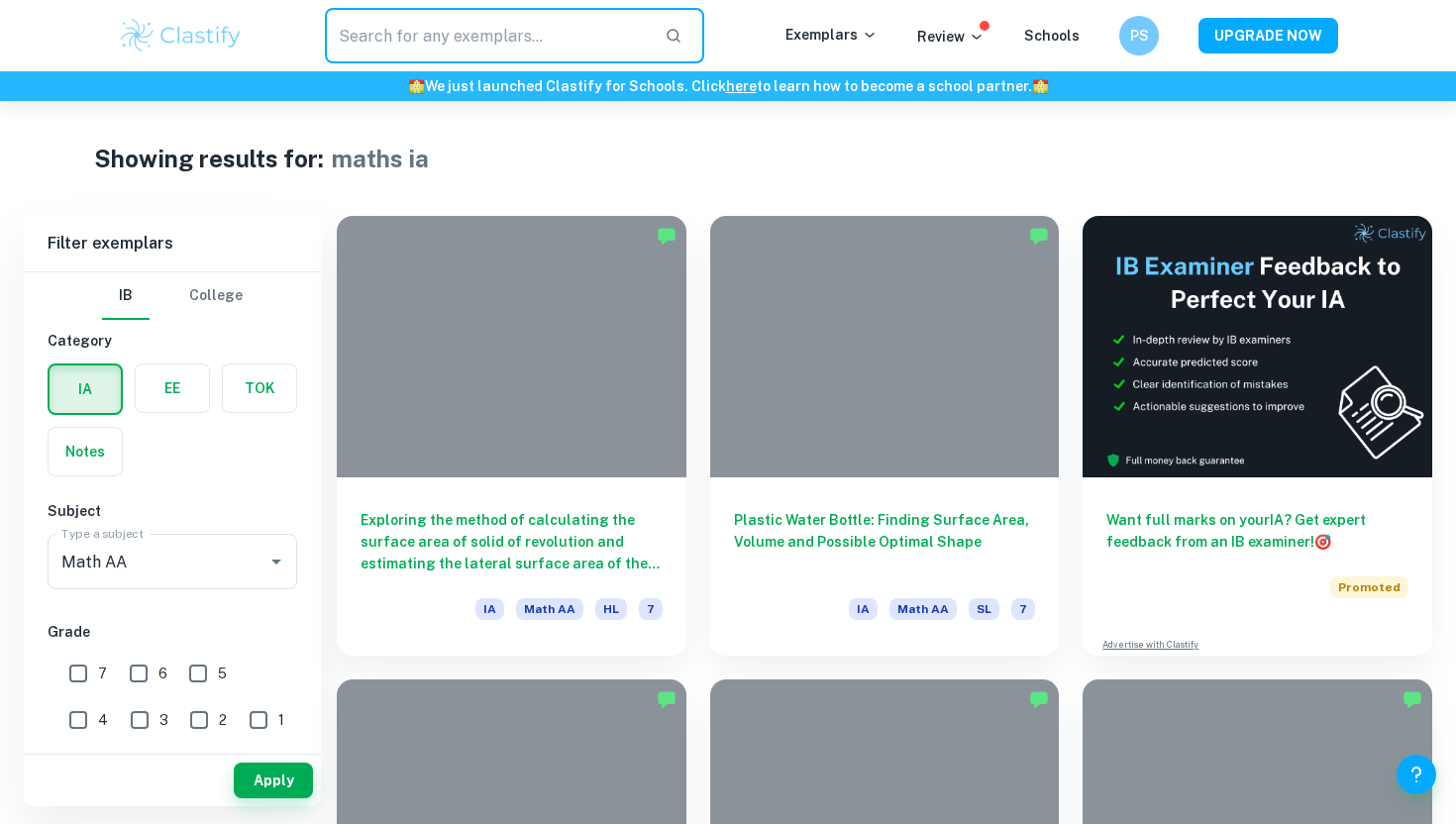 type 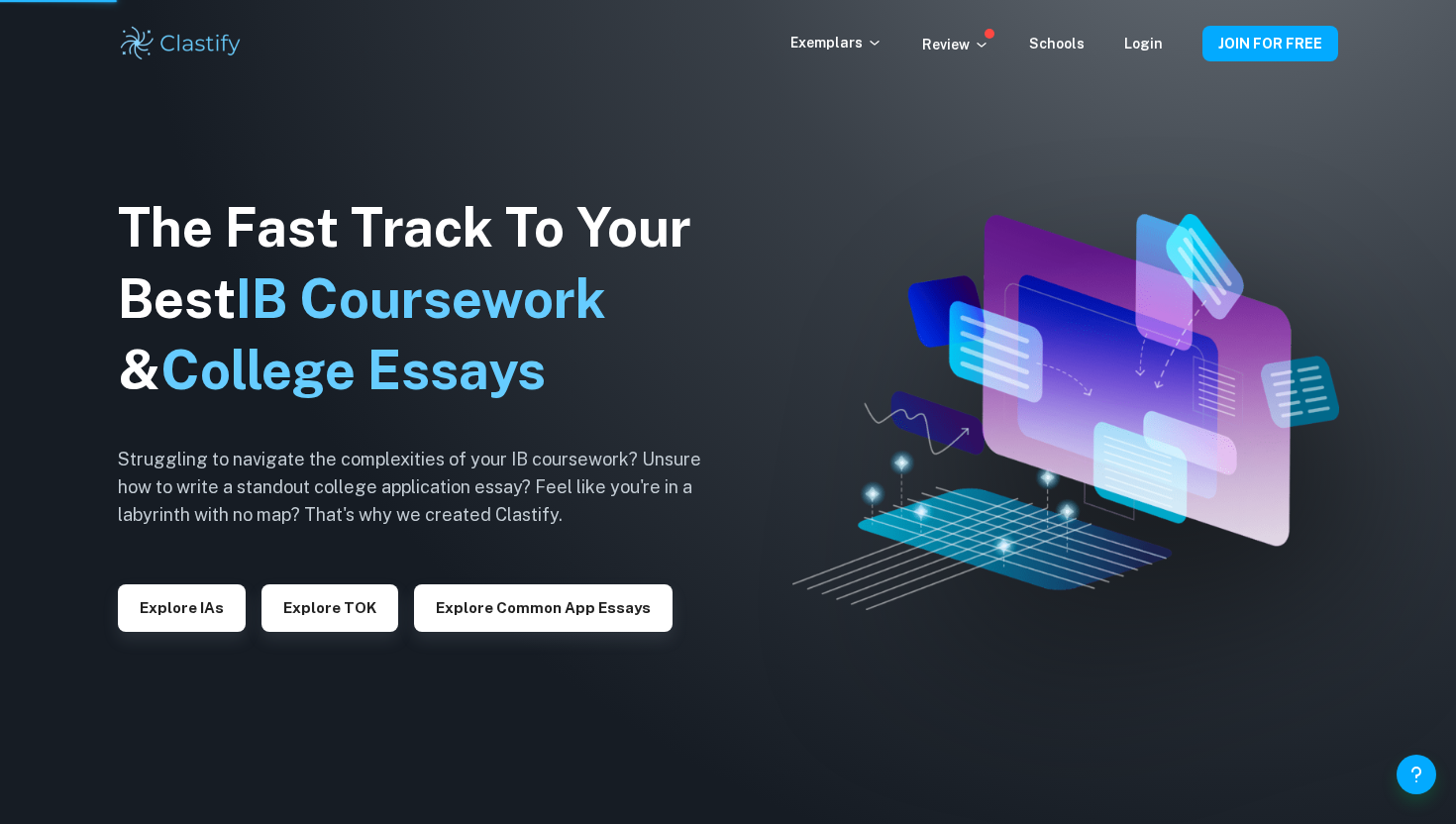 scroll, scrollTop: 0, scrollLeft: 0, axis: both 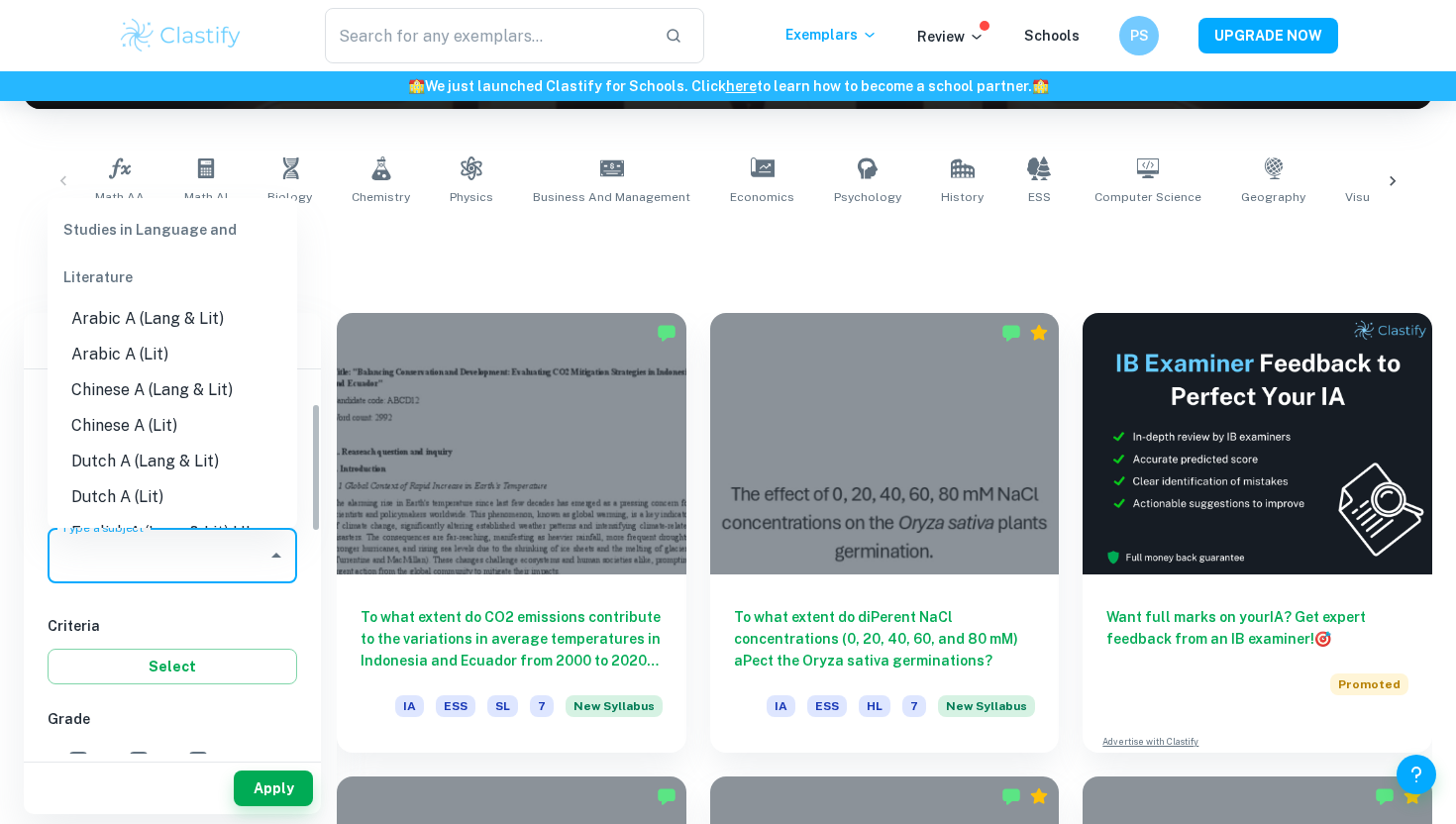 click on "Type a subject" at bounding box center (157, 556) 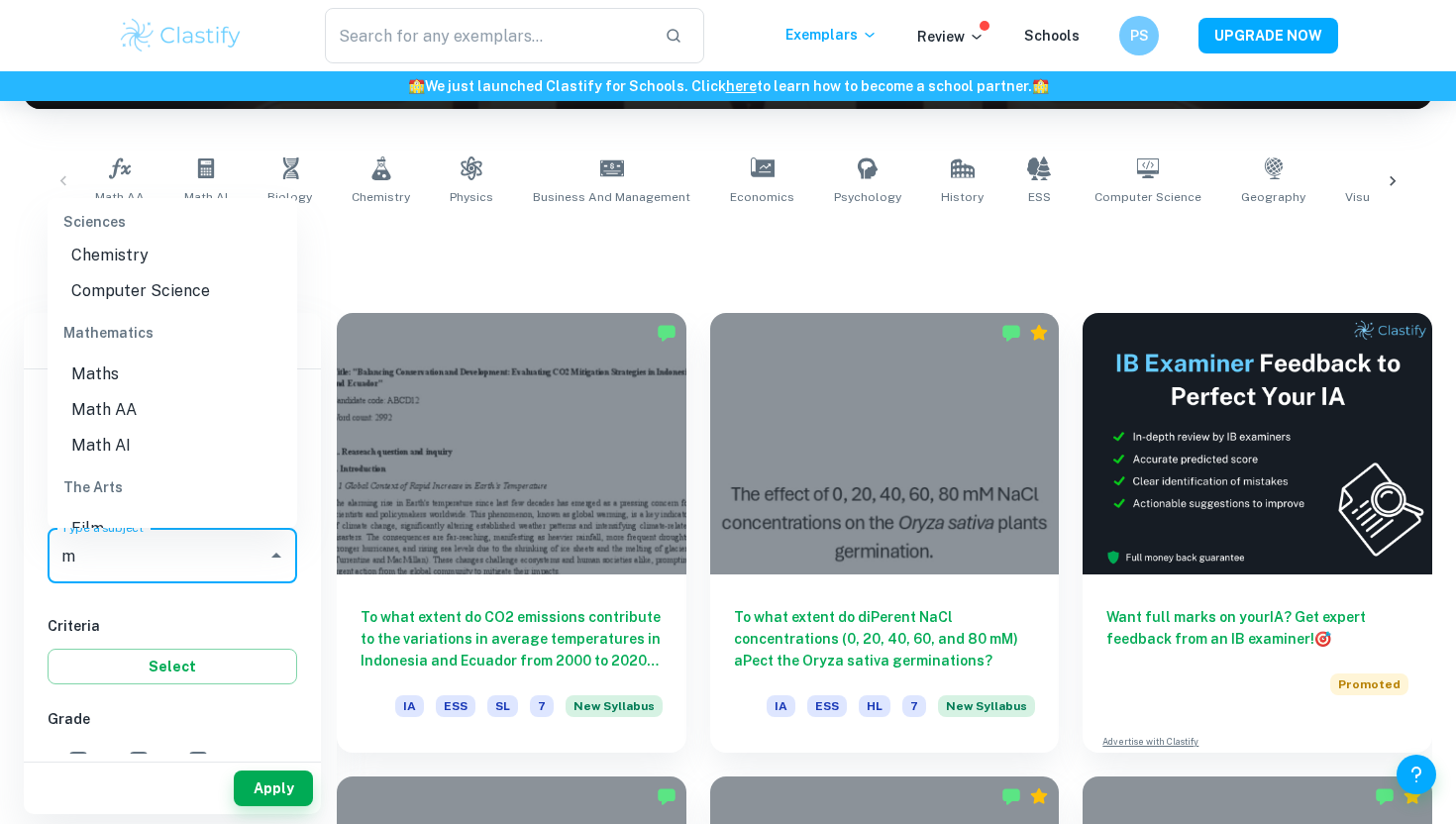 scroll, scrollTop: 0, scrollLeft: 0, axis: both 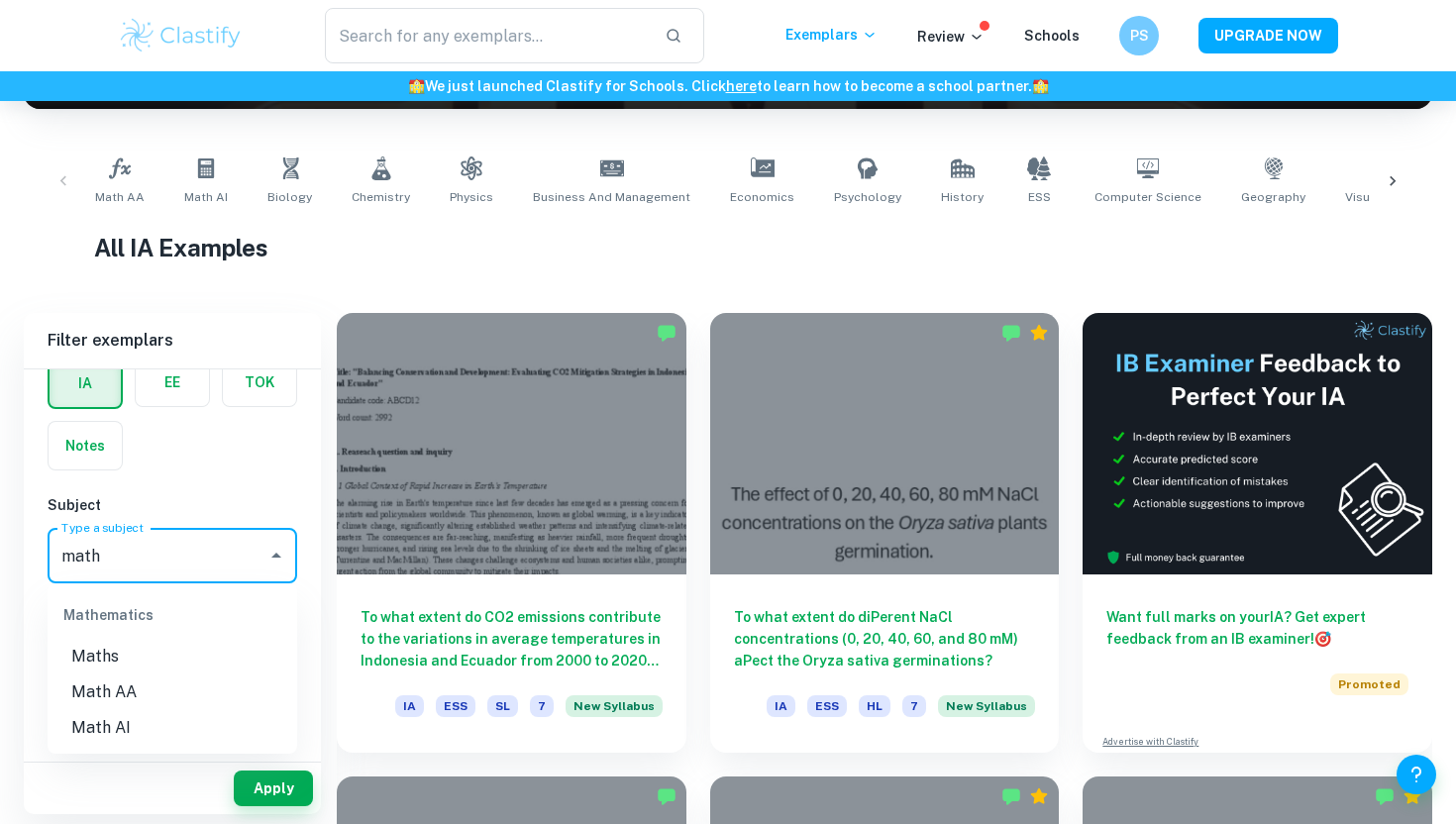 click on "Math AA" at bounding box center (172, 692) 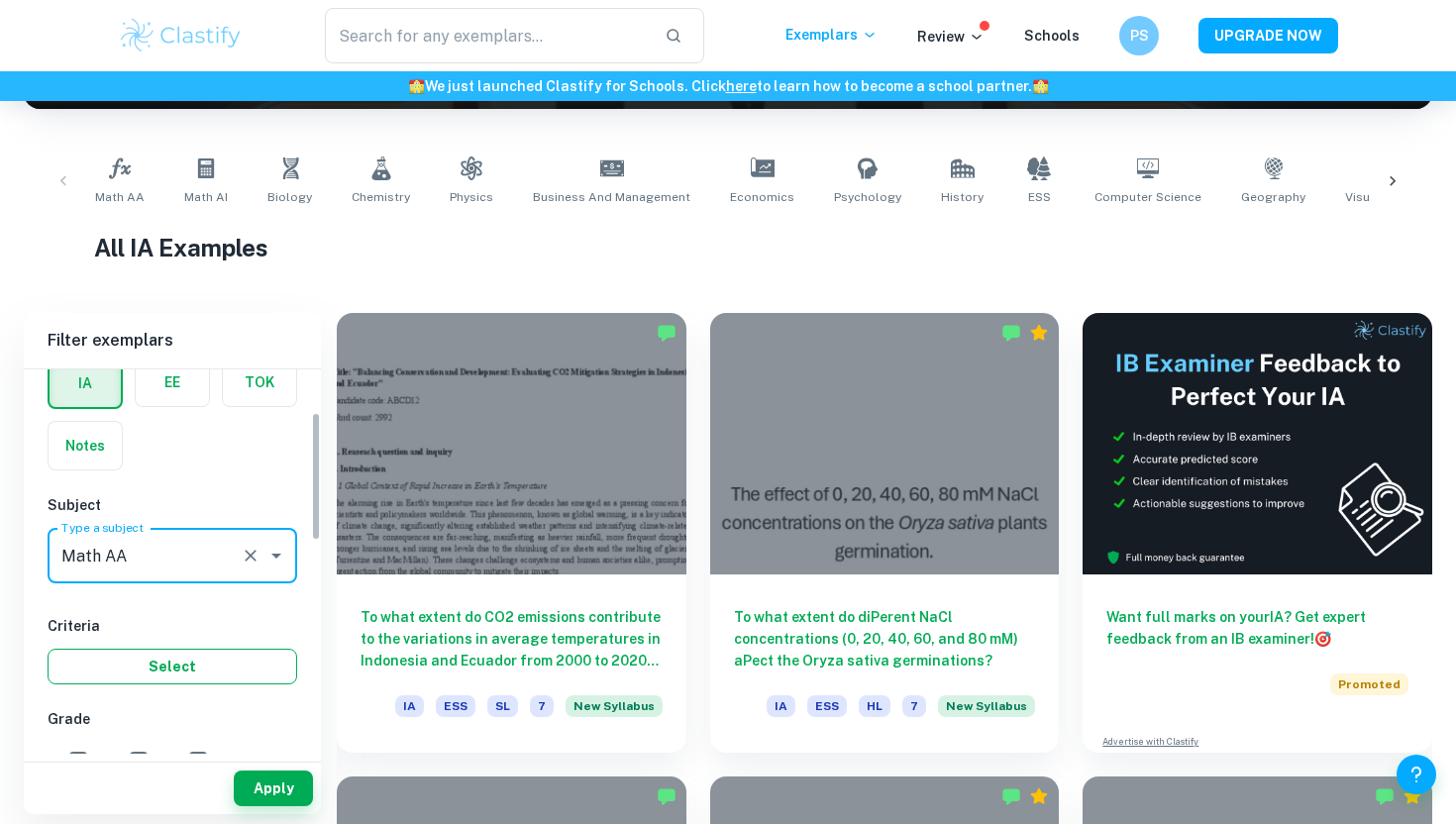 scroll, scrollTop: 229, scrollLeft: 0, axis: vertical 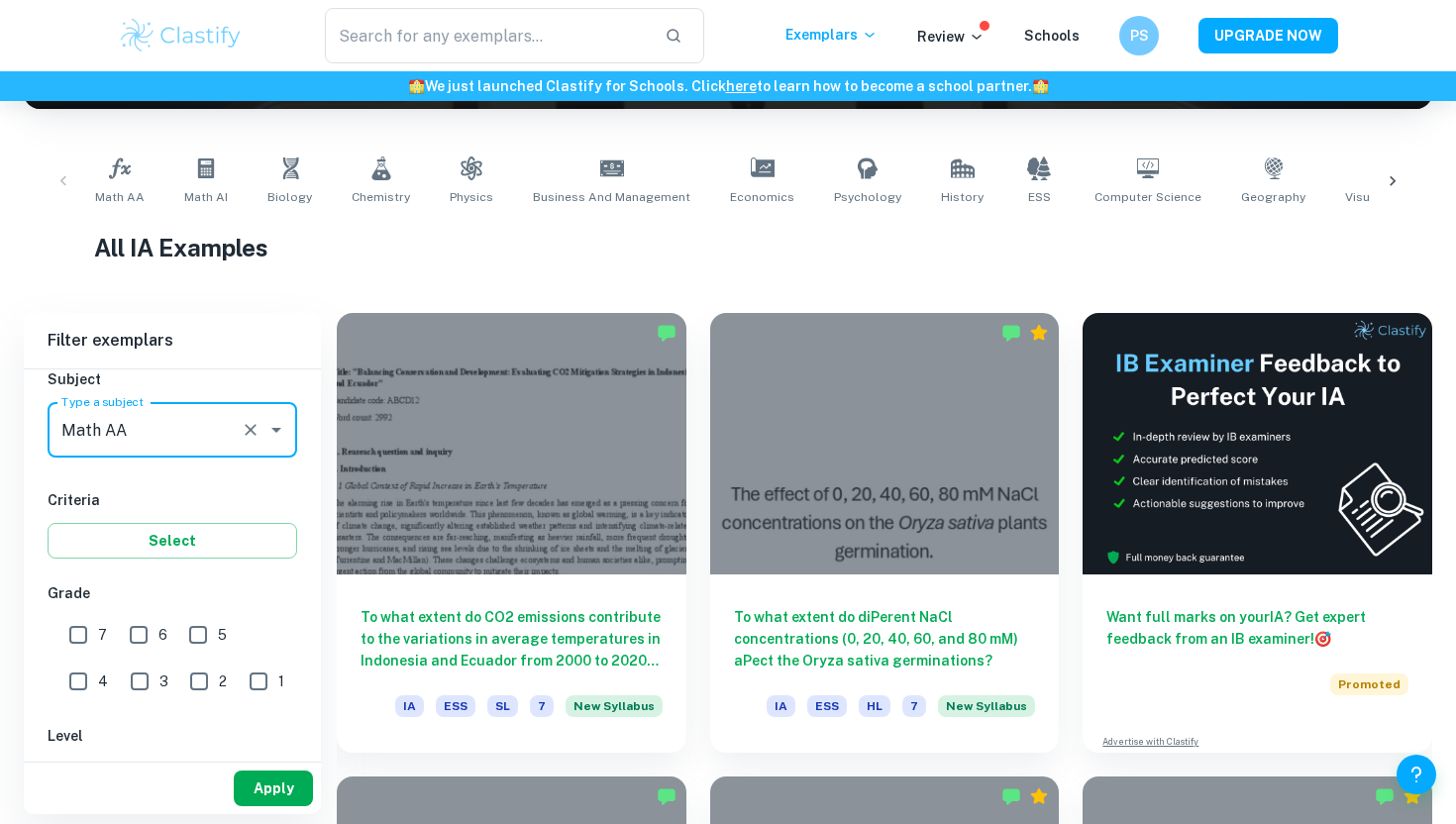 type on "Math AA" 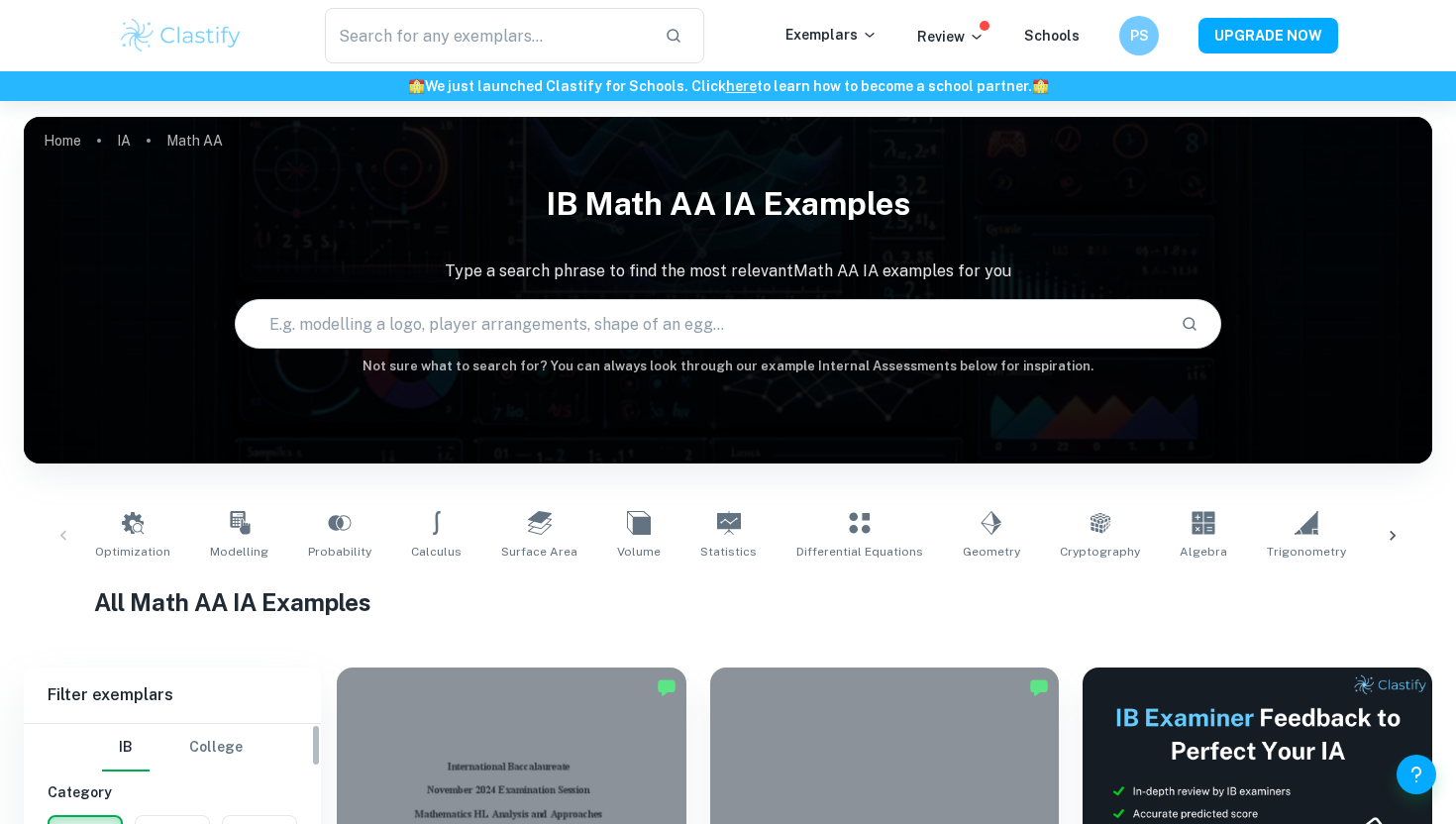 scroll, scrollTop: 282, scrollLeft: 0, axis: vertical 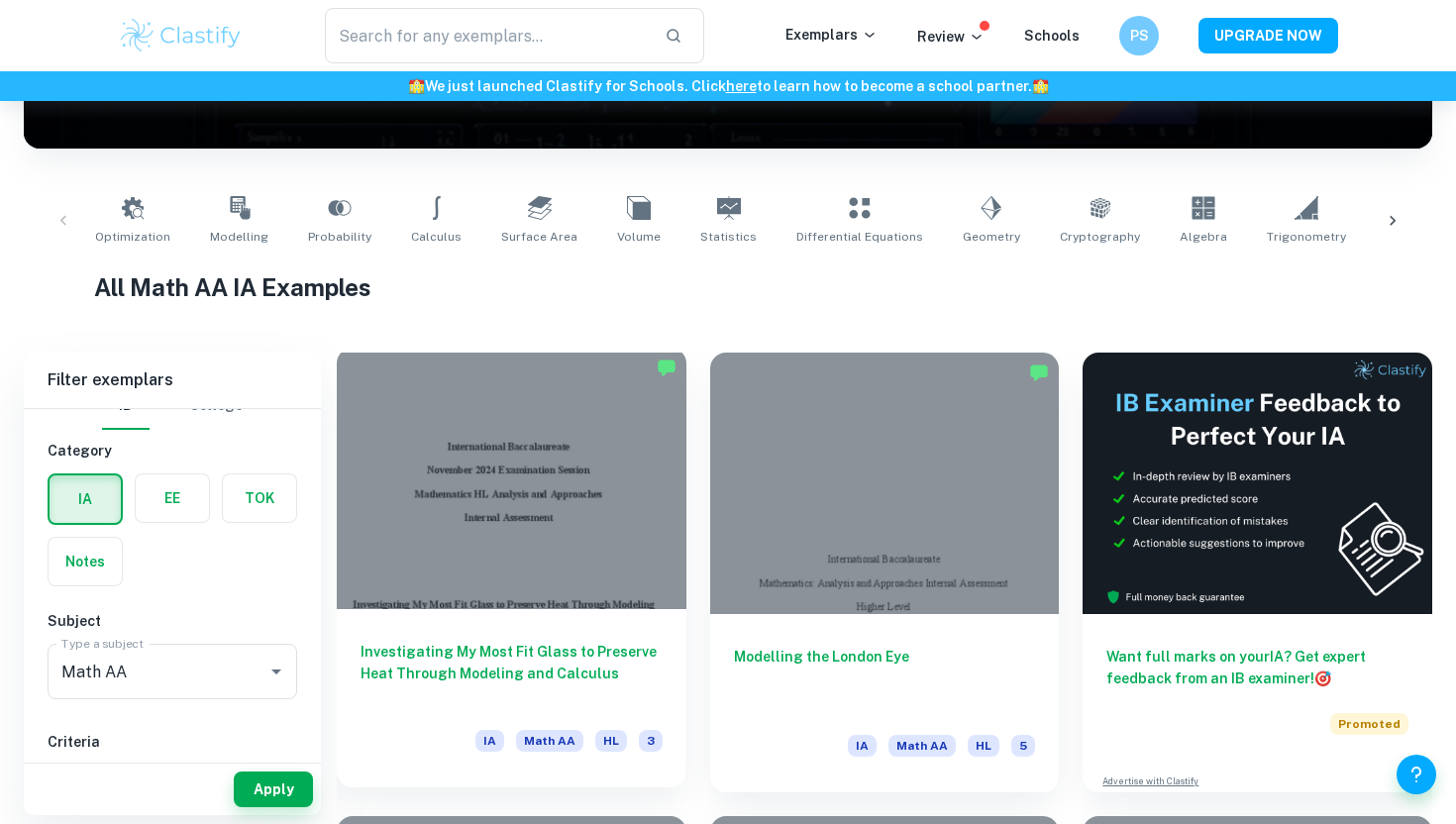 click at bounding box center (511, 478) 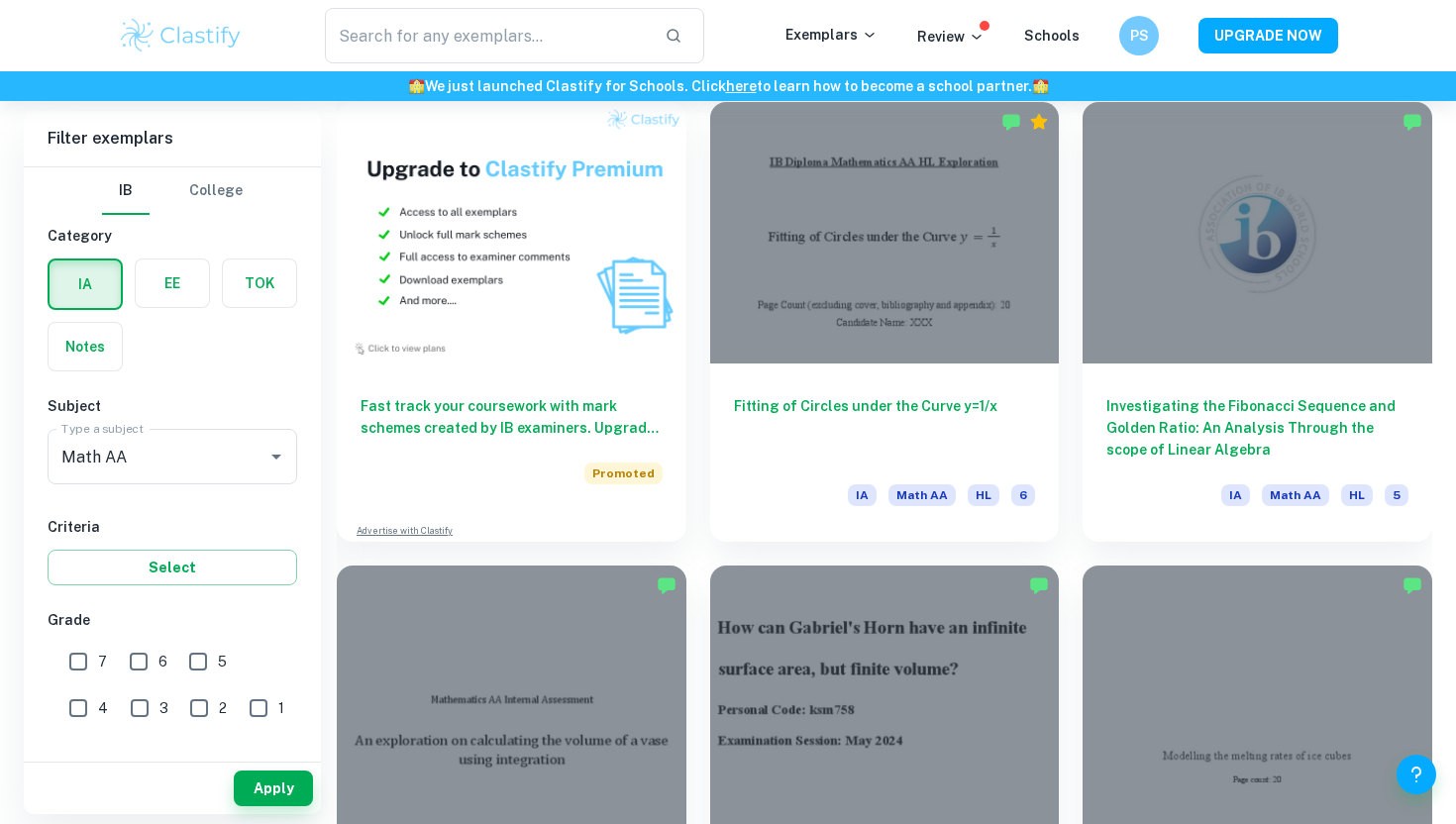 scroll, scrollTop: 588, scrollLeft: 0, axis: vertical 